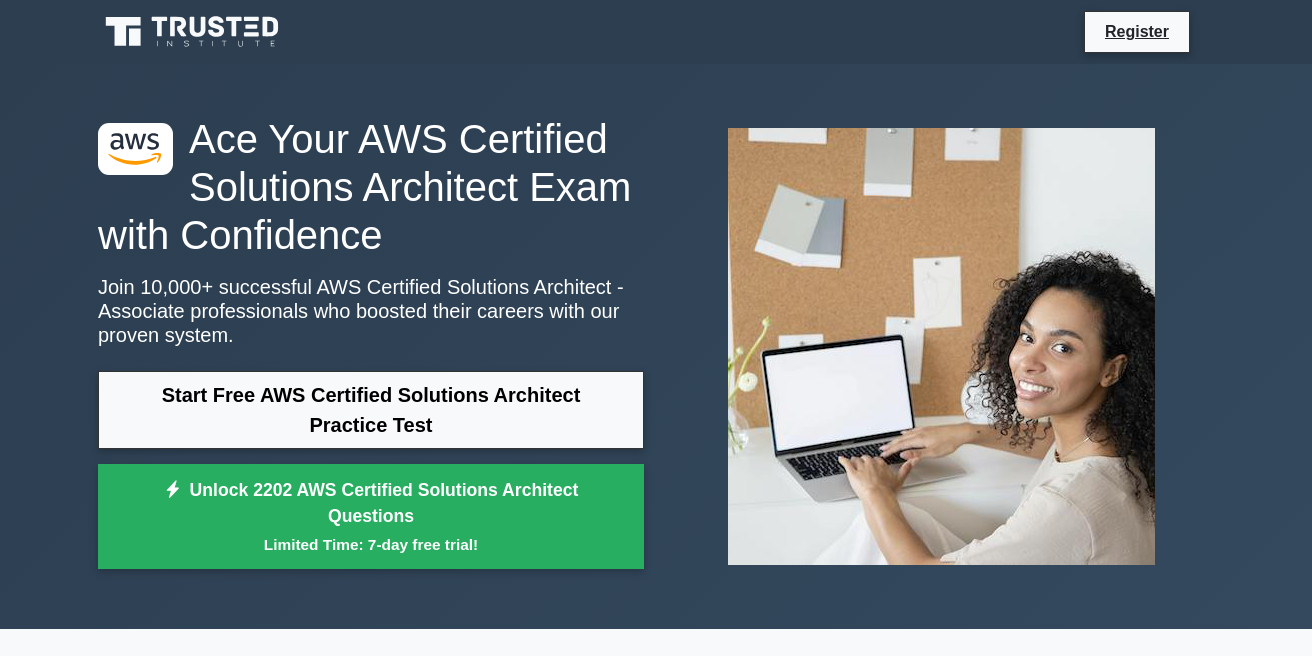 scroll, scrollTop: 0, scrollLeft: 0, axis: both 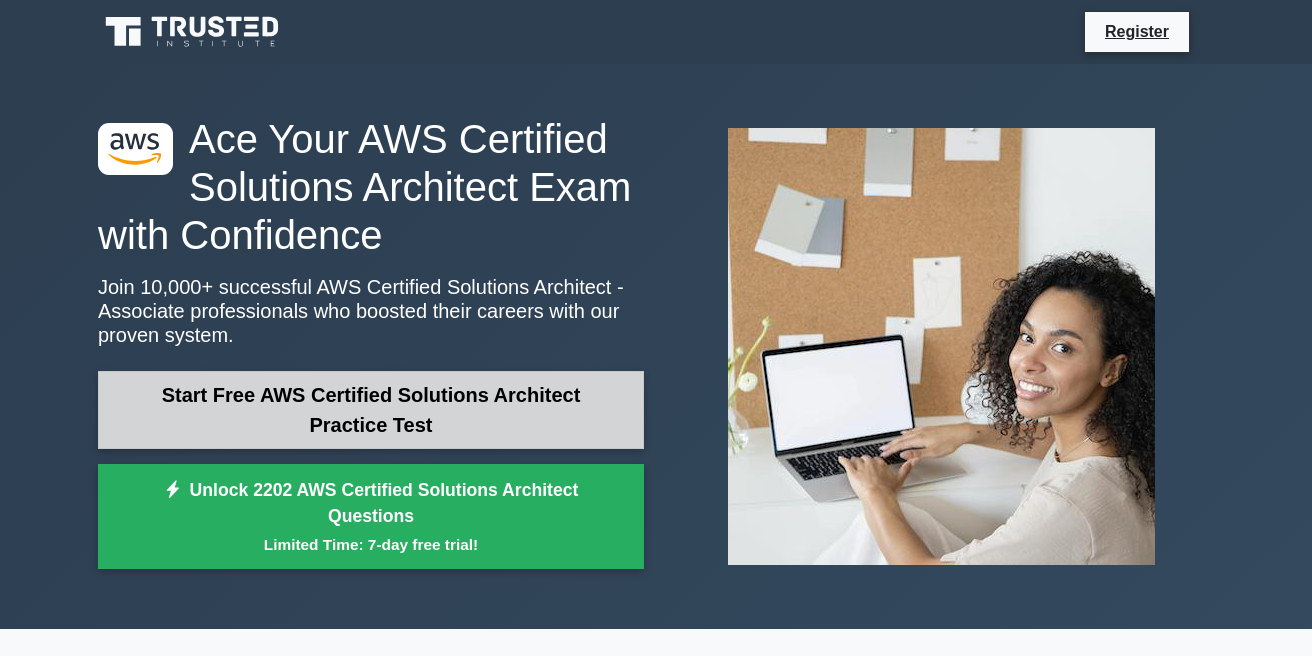 click on "Start Free AWS Certified Solutions Architect Practice Test" at bounding box center (371, 410) 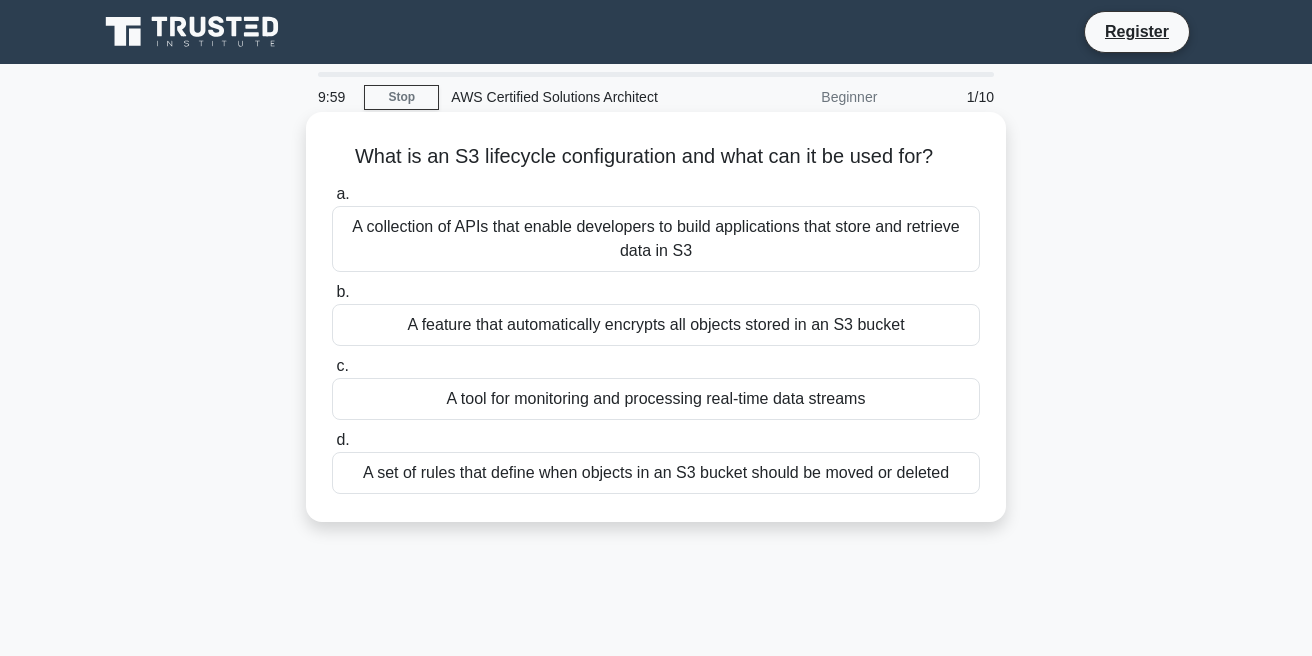 scroll, scrollTop: 0, scrollLeft: 0, axis: both 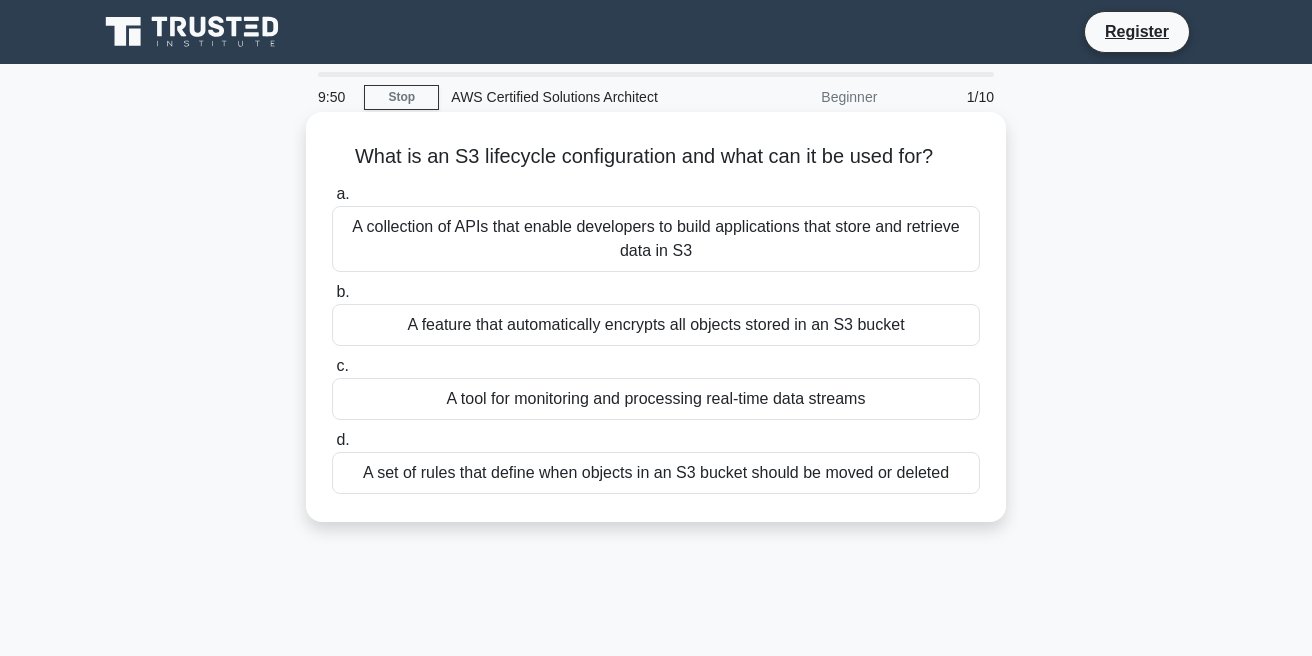 click on "A collection of APIs that enable developers to build applications that store and retrieve data in S3" at bounding box center [656, 239] 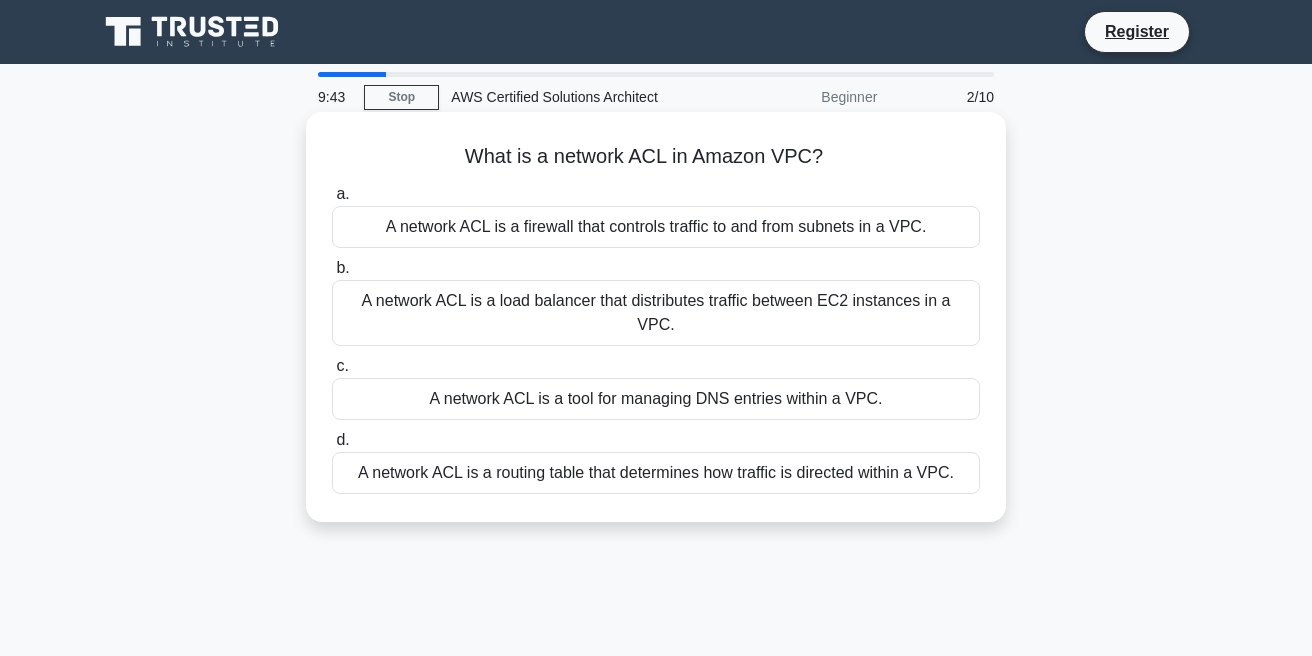 click on "A network ACL is a firewall that controls traffic to and from subnets in a VPC." at bounding box center [656, 227] 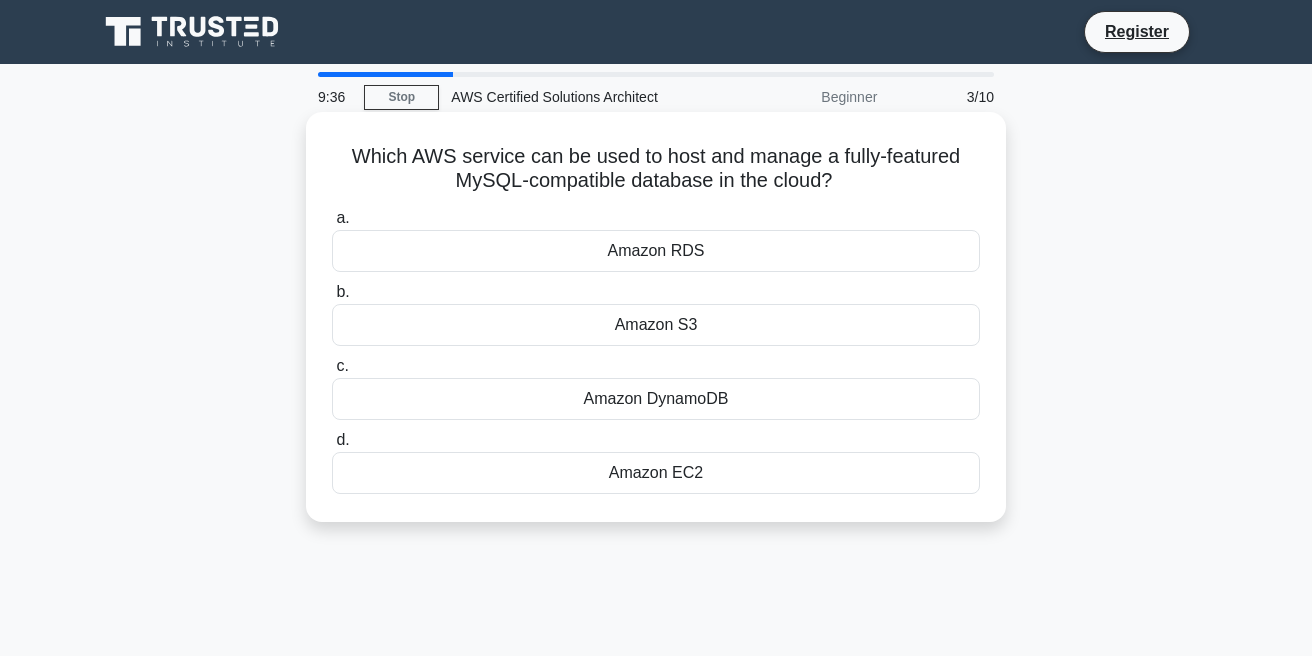 click on "Amazon RDS" at bounding box center (656, 251) 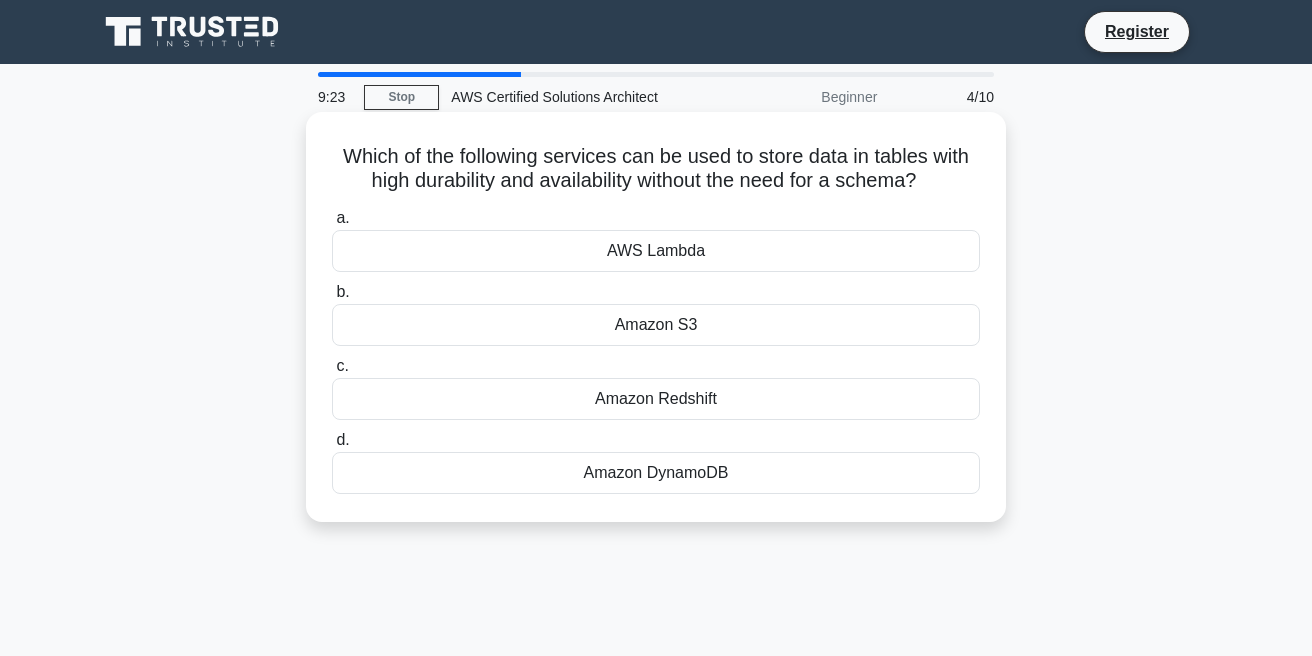 click on "Amazon DynamoDB" at bounding box center (656, 473) 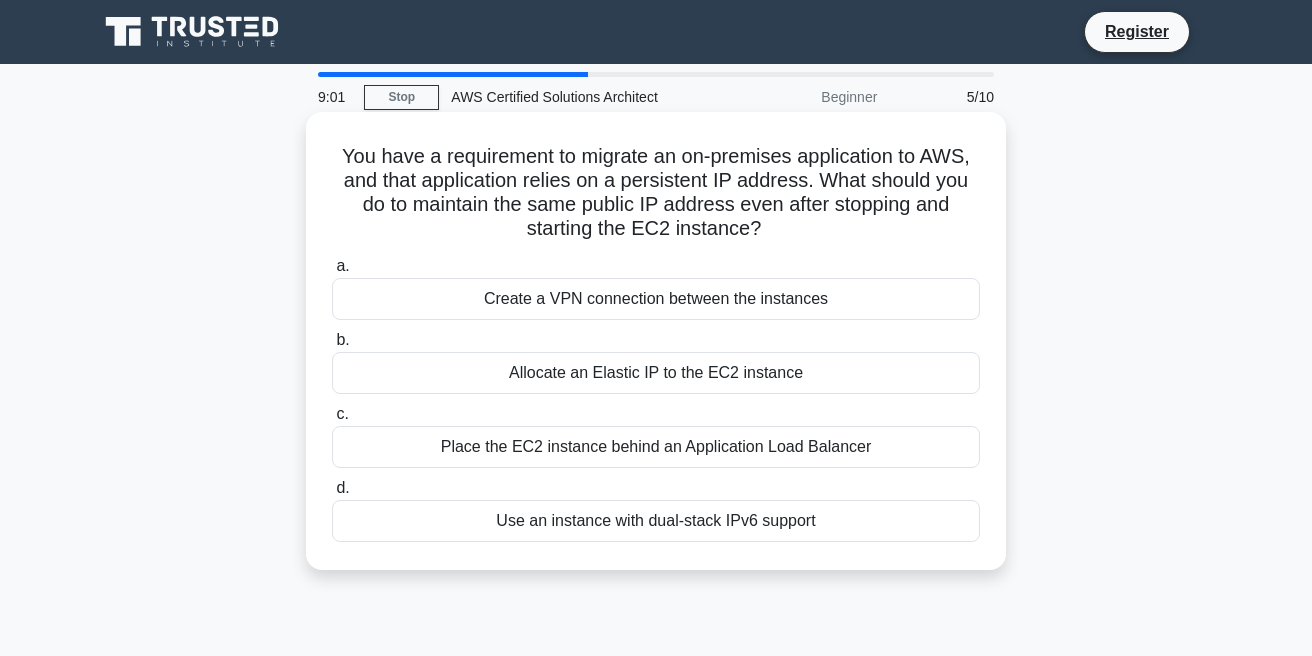 click on "Allocate an Elastic IP to the EC2 instance" at bounding box center (656, 373) 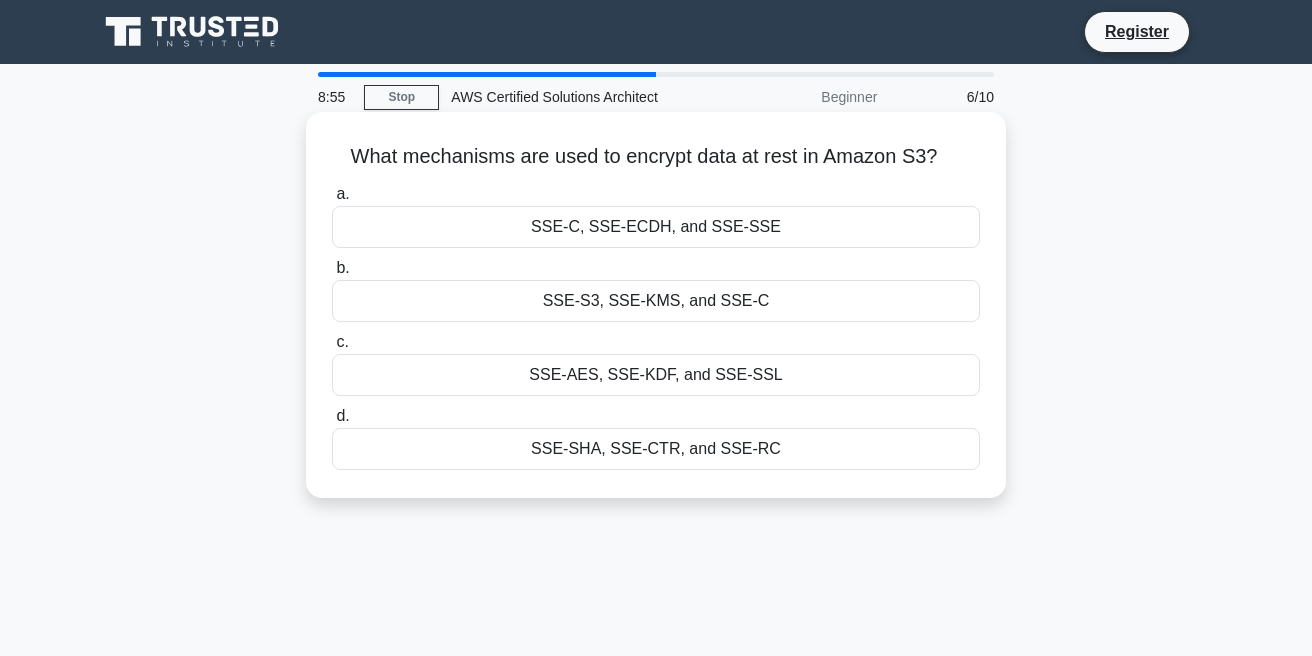 click on "SSE-C, SSE-ECDH, and SSE-SSE" at bounding box center [656, 227] 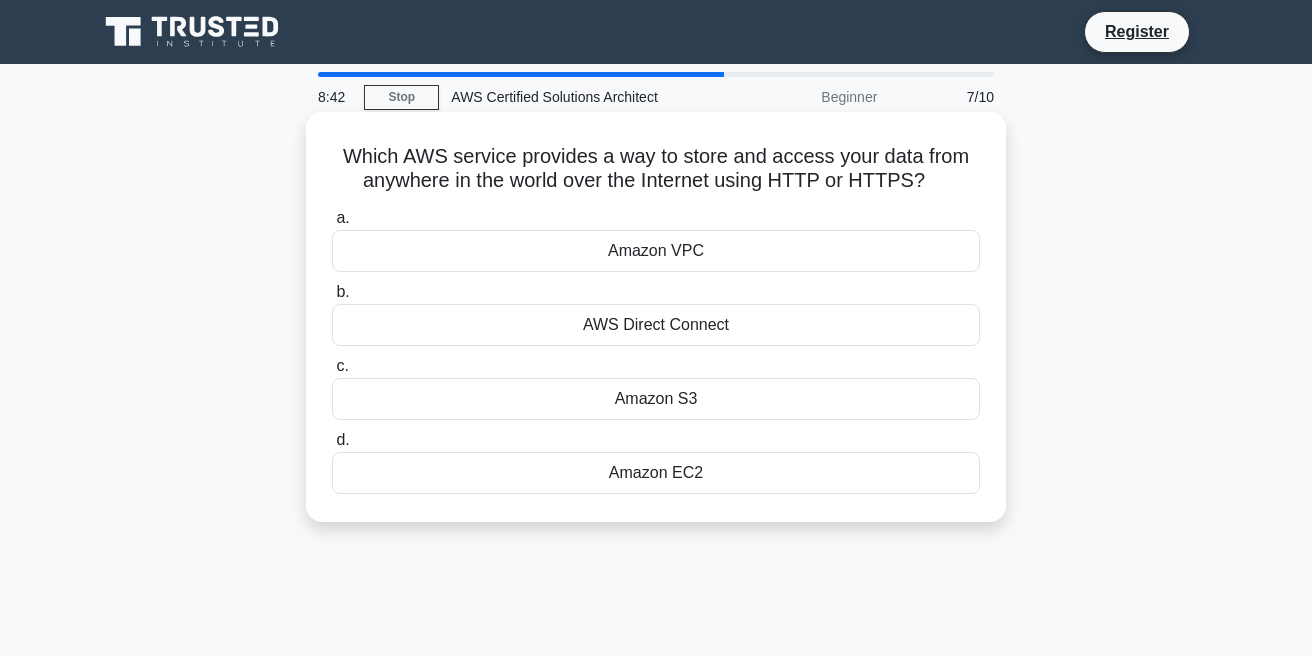 click on "Amazon S3" at bounding box center (656, 399) 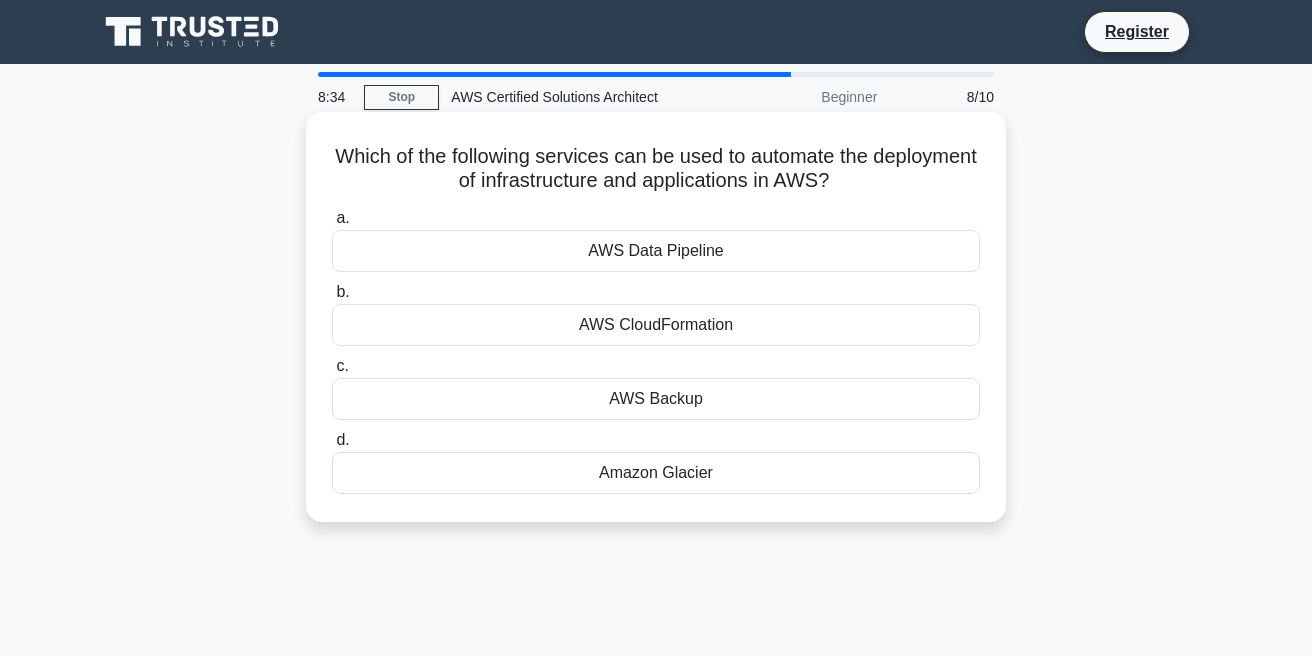 click on "AWS Data Pipeline" at bounding box center [656, 251] 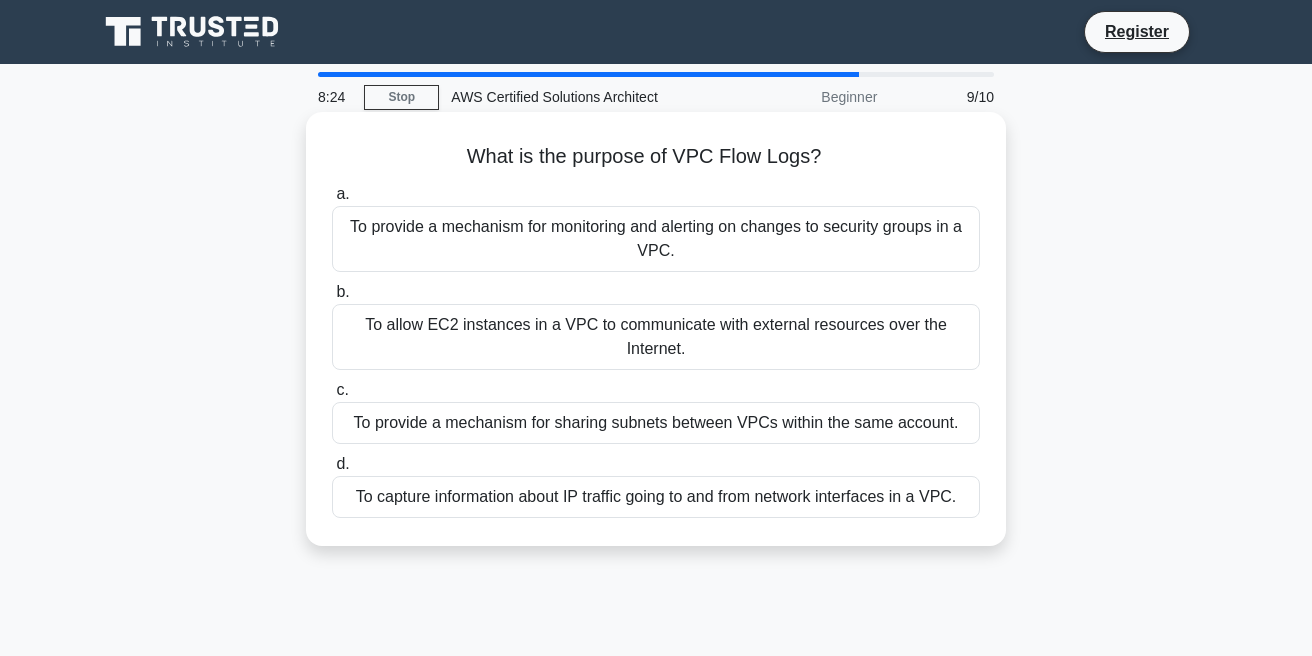 click on "To allow EC2 instances in a VPC to communicate with external resources over the Internet." at bounding box center (656, 337) 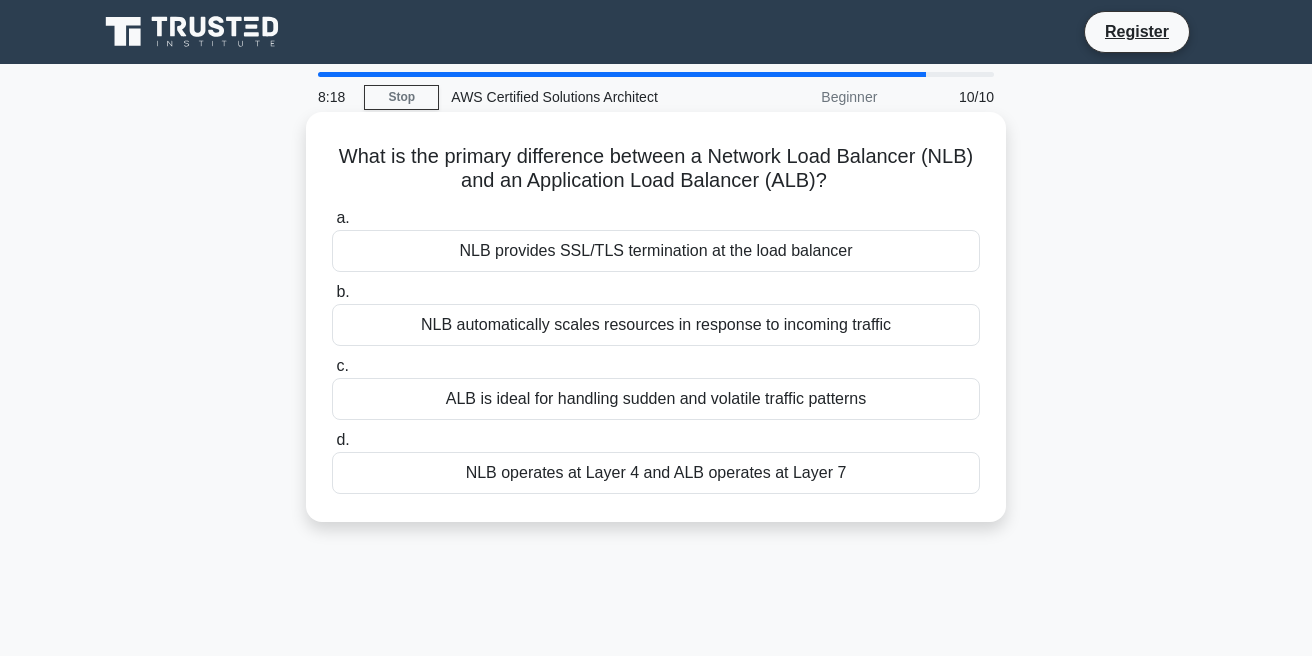 click on "NLB provides SSL/TLS termination at the load balancer" at bounding box center [656, 251] 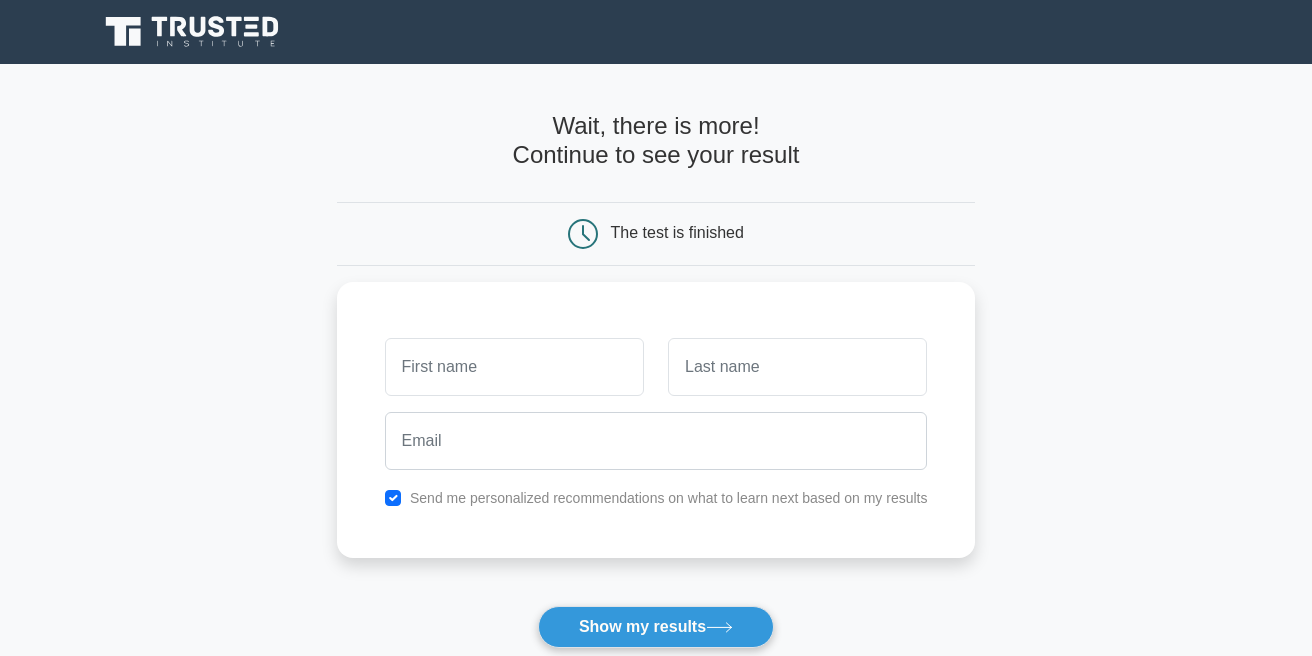 scroll, scrollTop: 0, scrollLeft: 0, axis: both 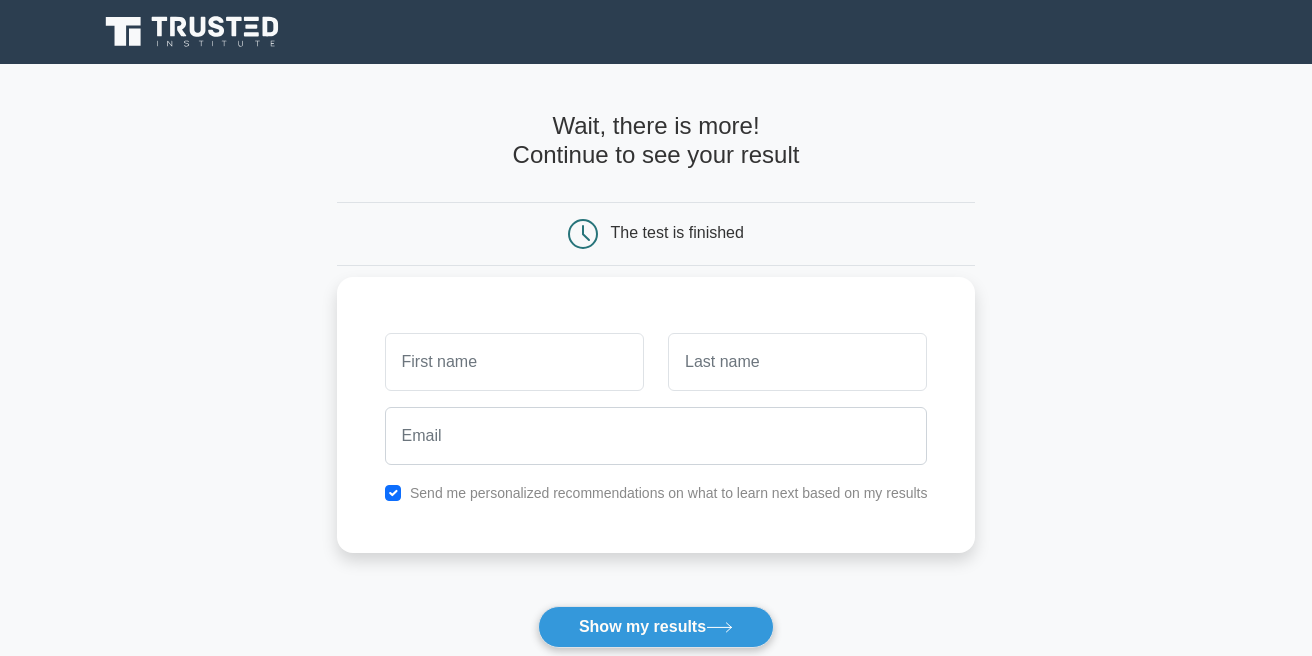 click at bounding box center (514, 362) 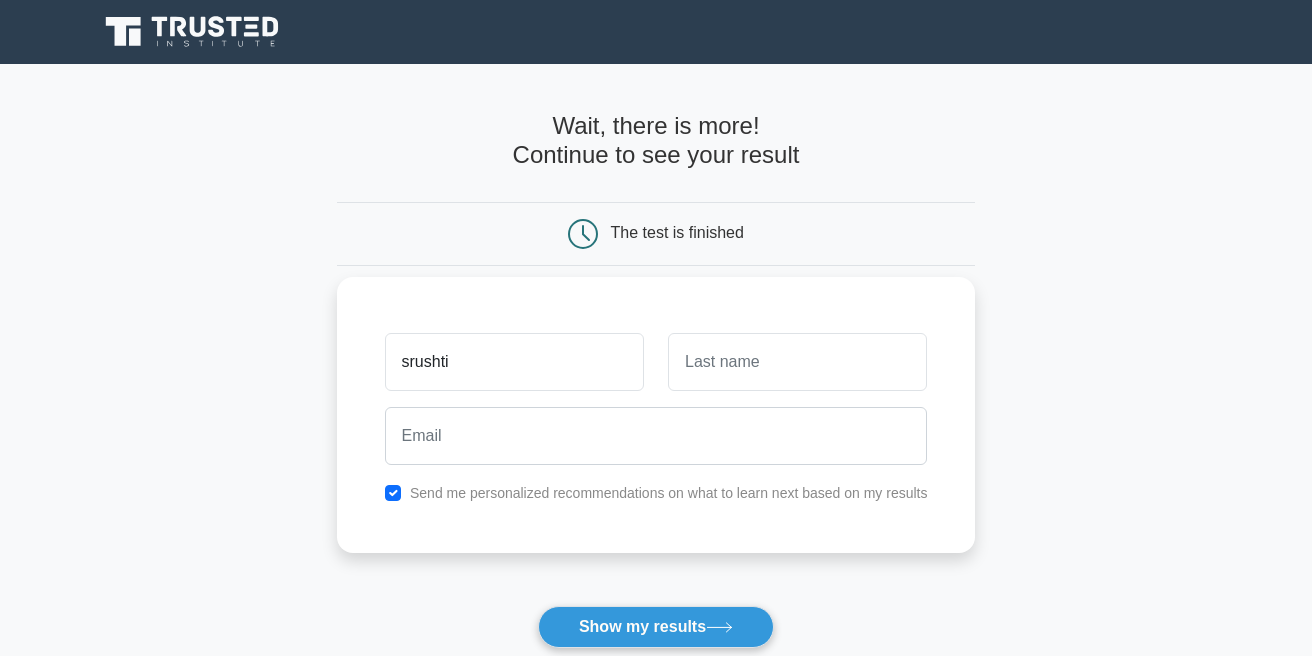 type on "srushti" 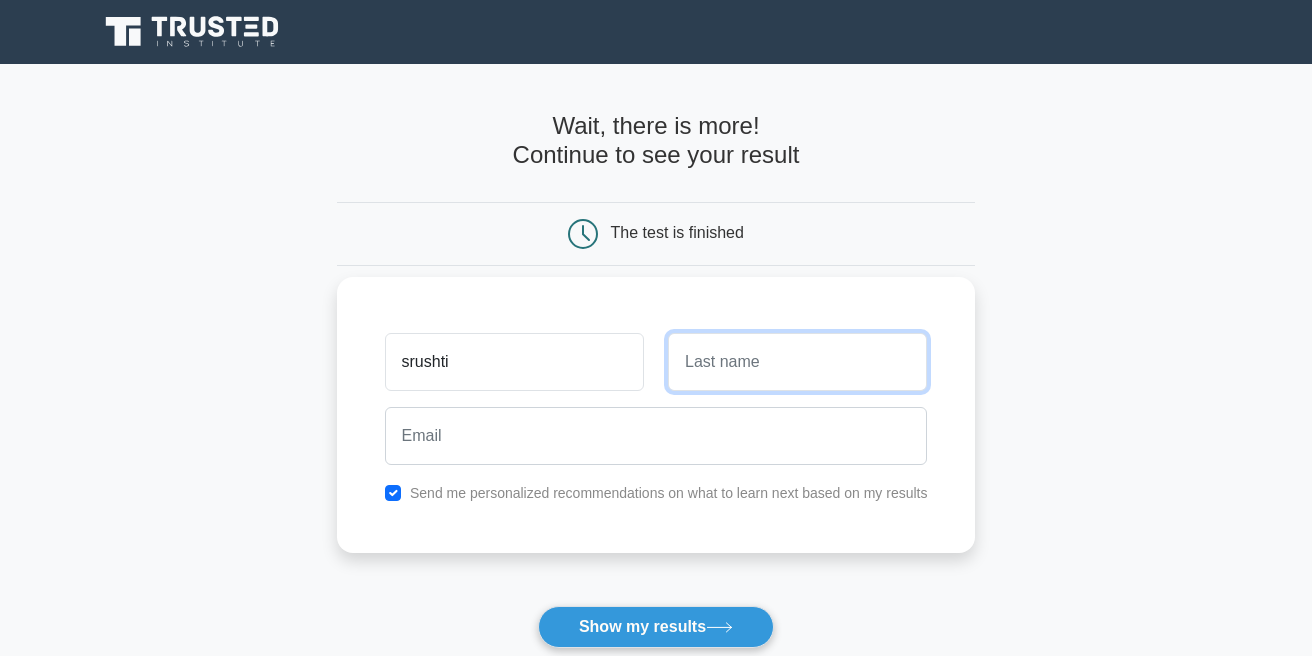 click at bounding box center (797, 362) 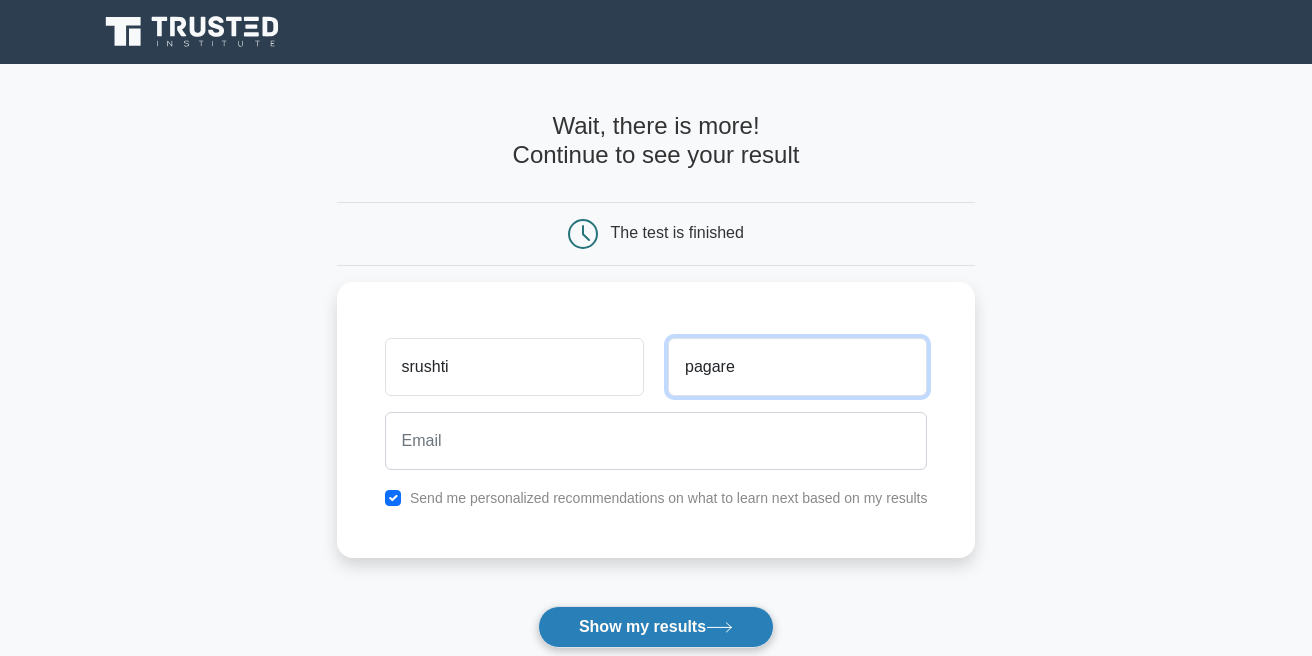 type on "pagare" 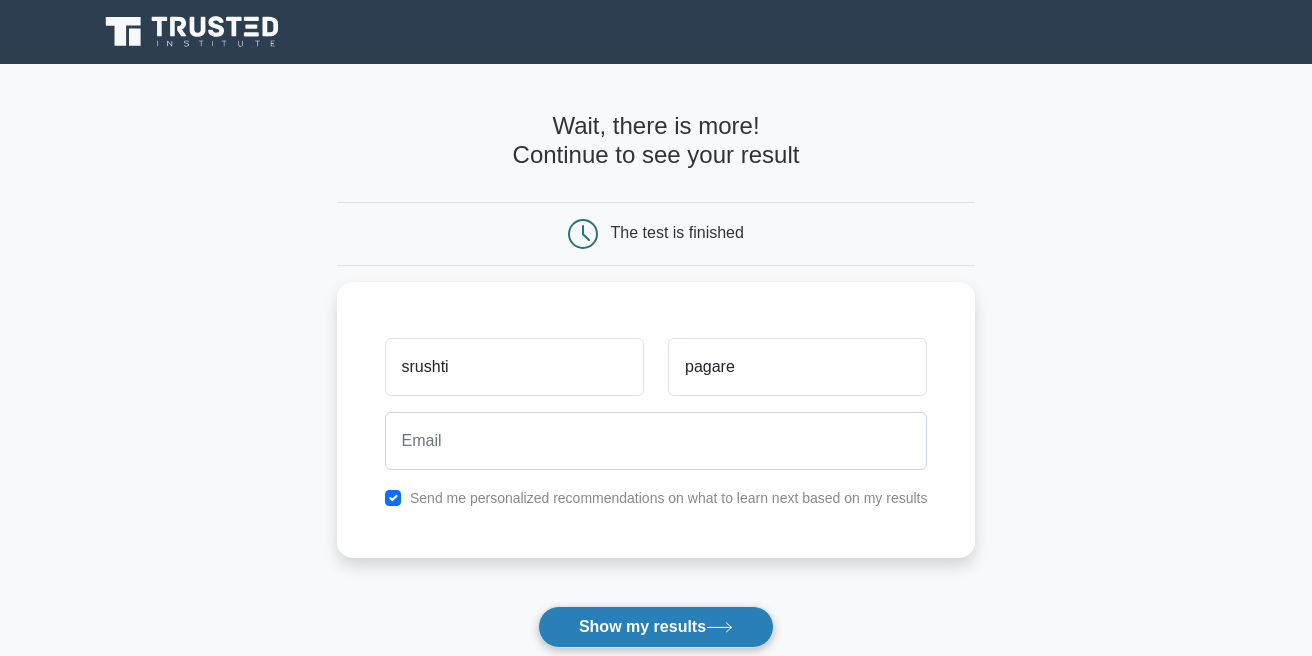 click on "Show my results" at bounding box center (656, 627) 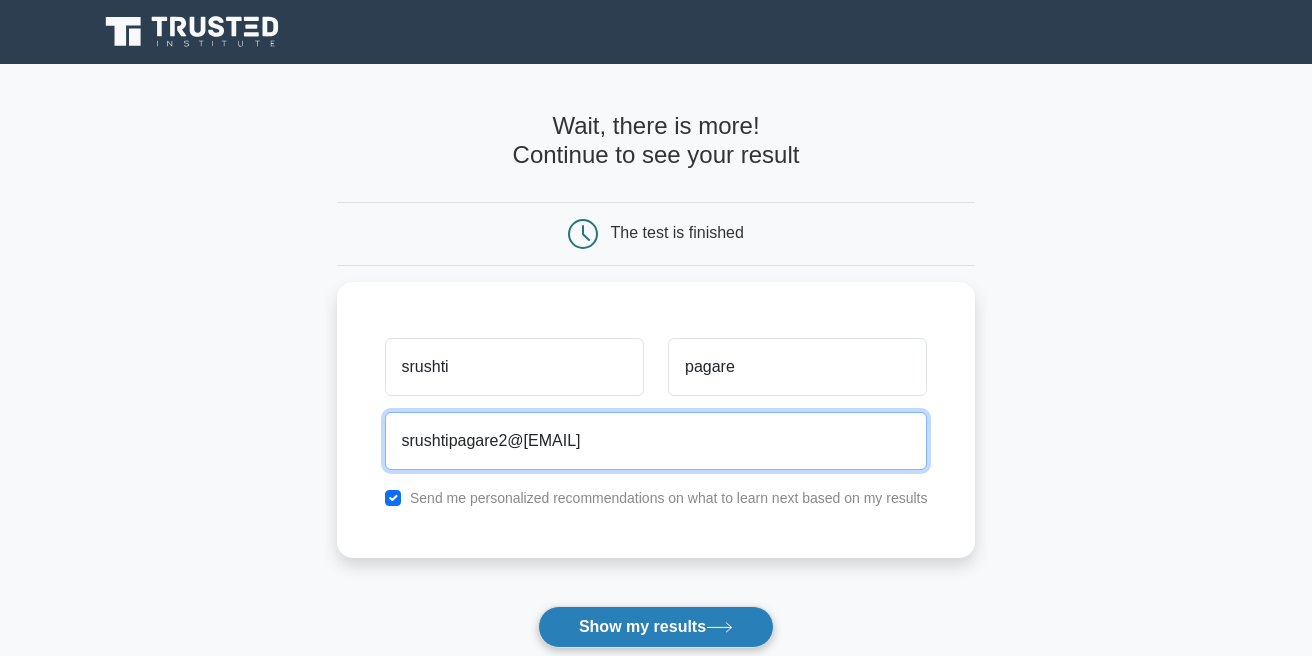 type on "srushtipagare2@gmail.com" 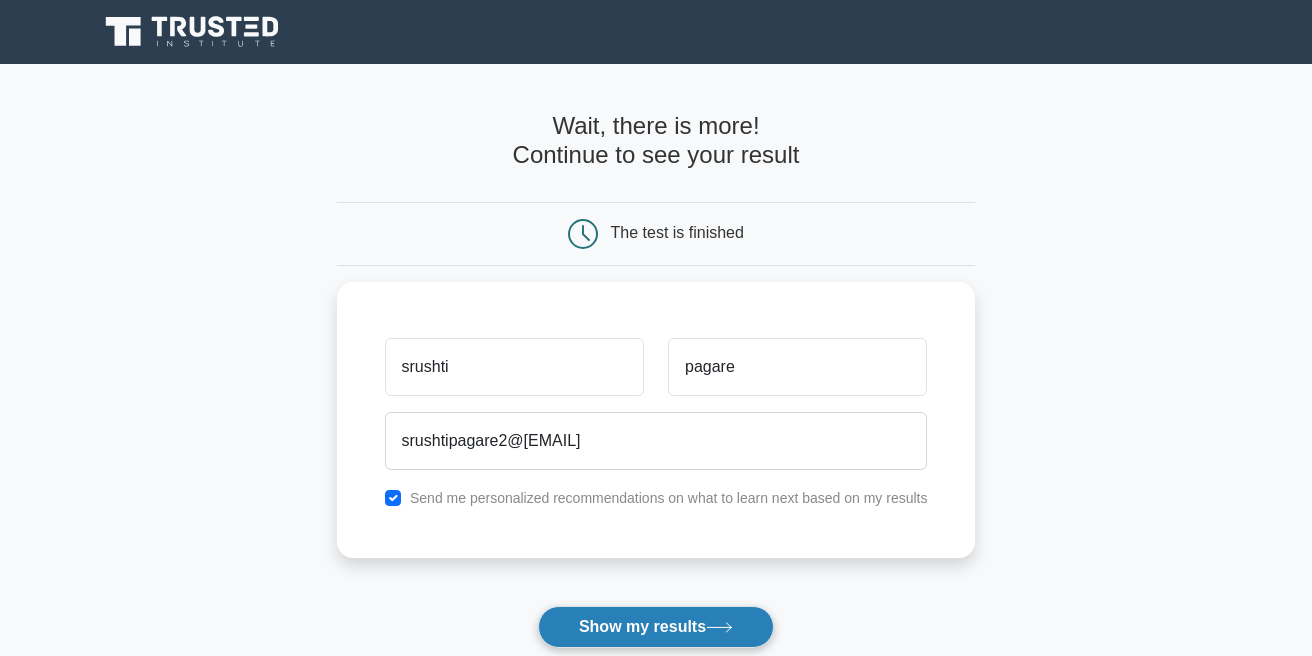 click on "Show my results" at bounding box center [656, 627] 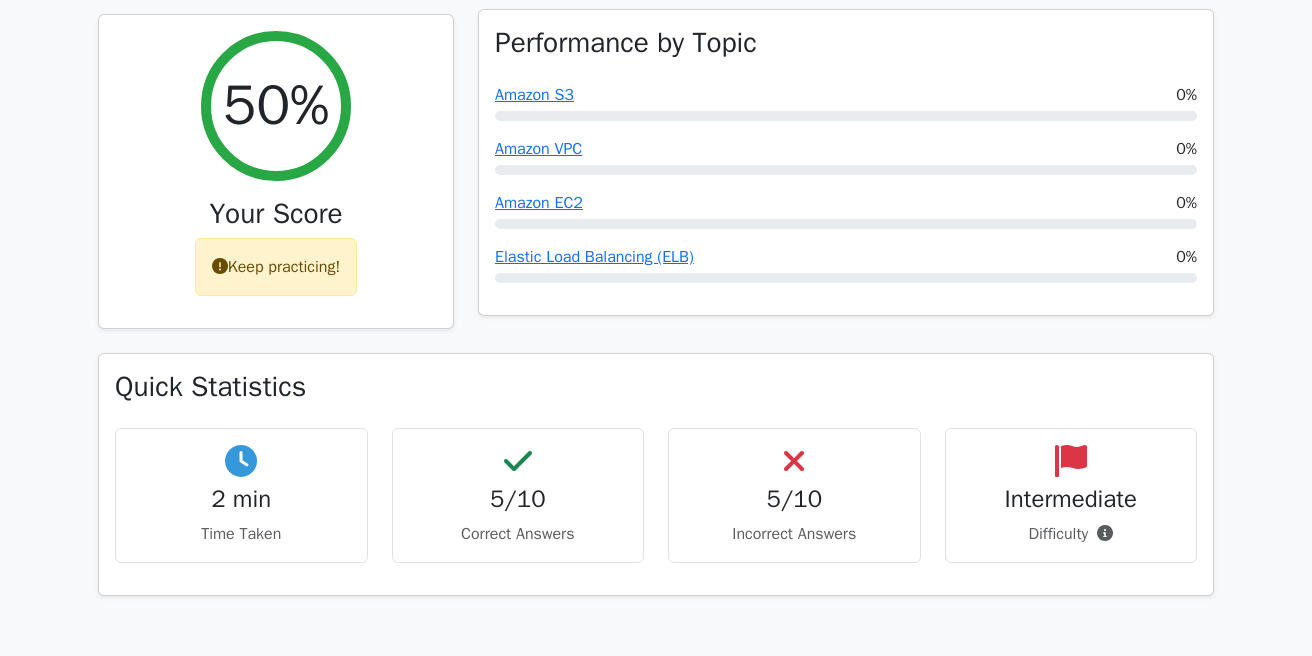 scroll, scrollTop: 742, scrollLeft: 0, axis: vertical 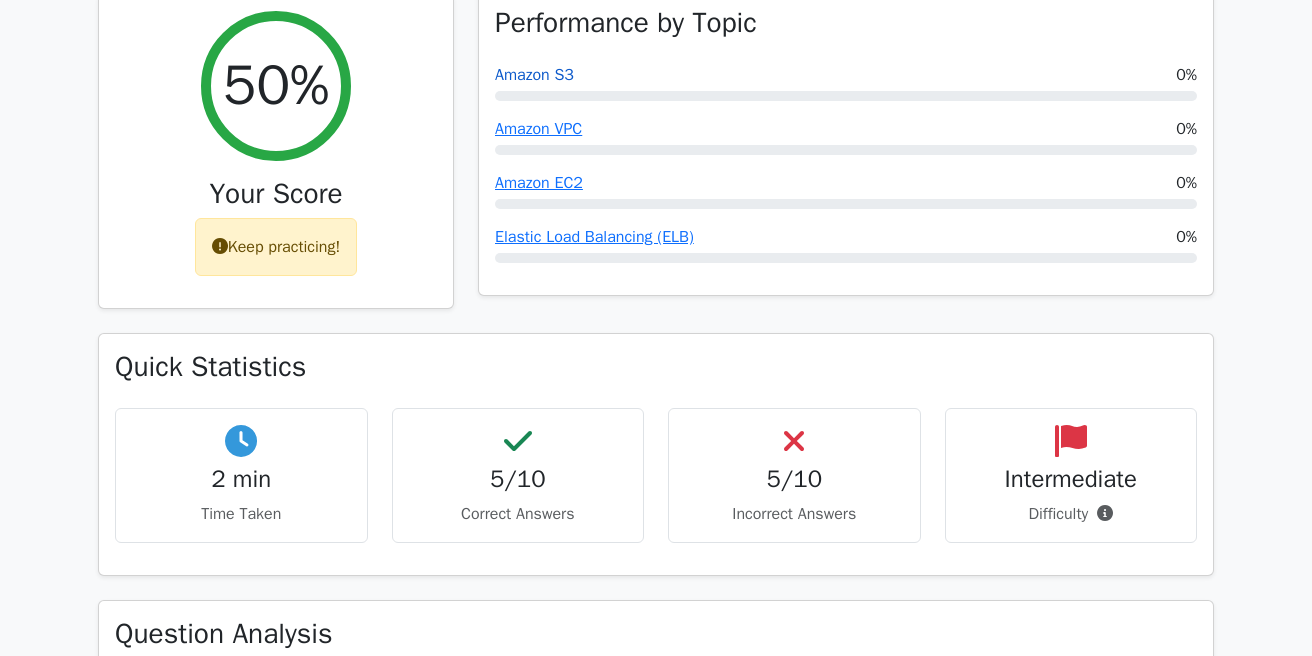 click on "Amazon S3" at bounding box center [534, 75] 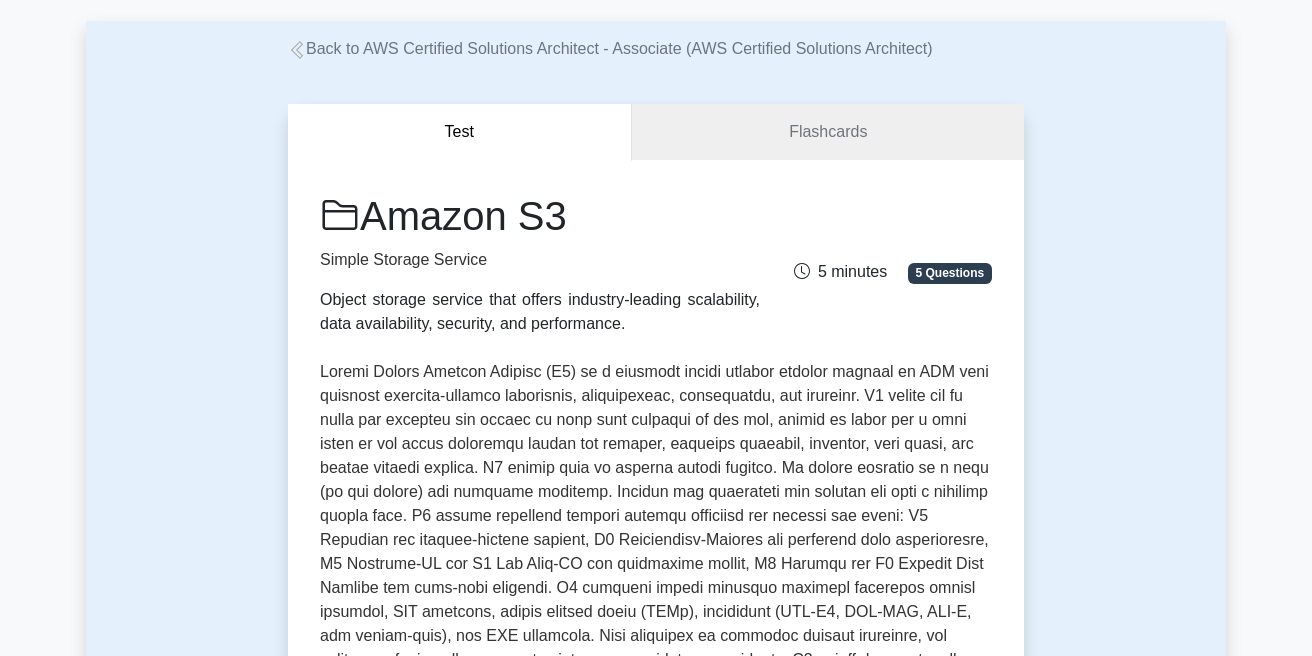 scroll, scrollTop: 0, scrollLeft: 0, axis: both 